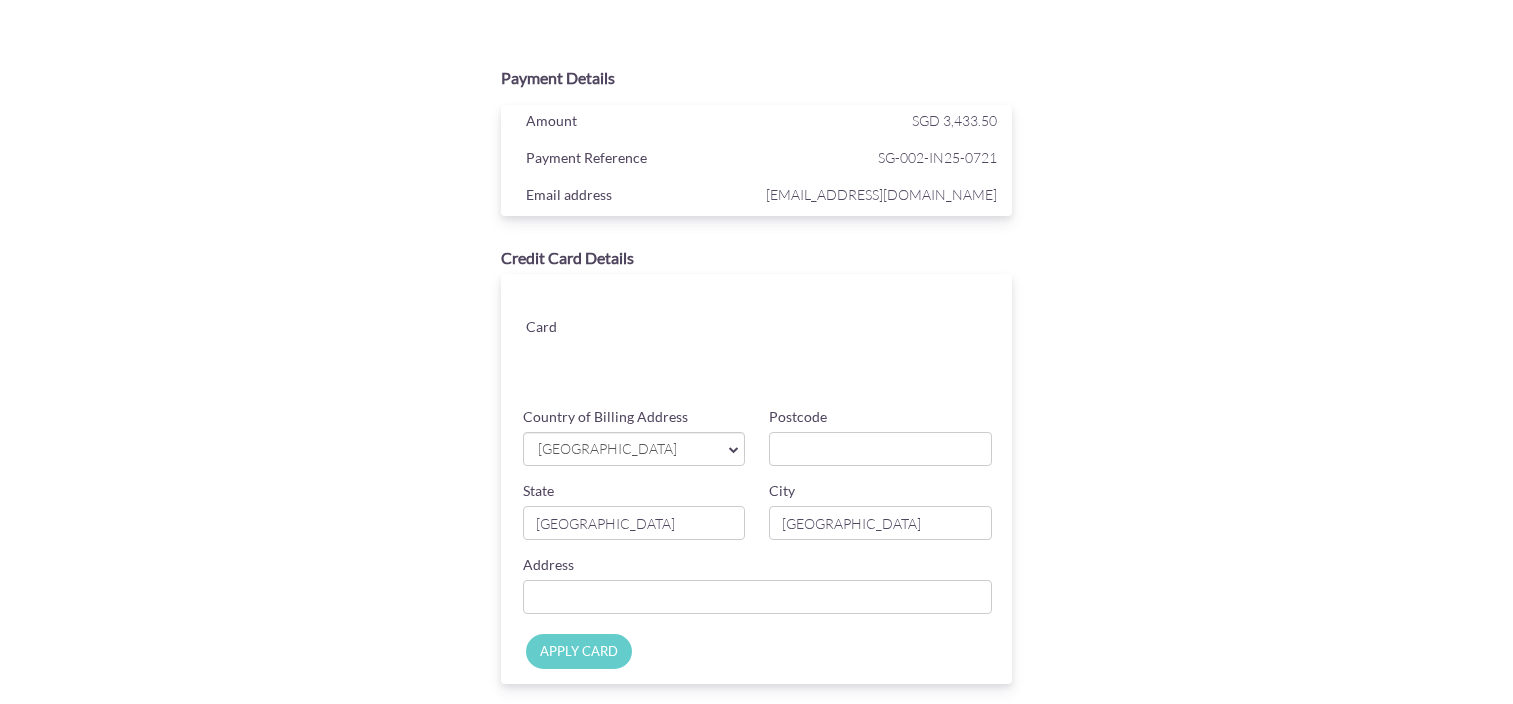scroll, scrollTop: 0, scrollLeft: 0, axis: both 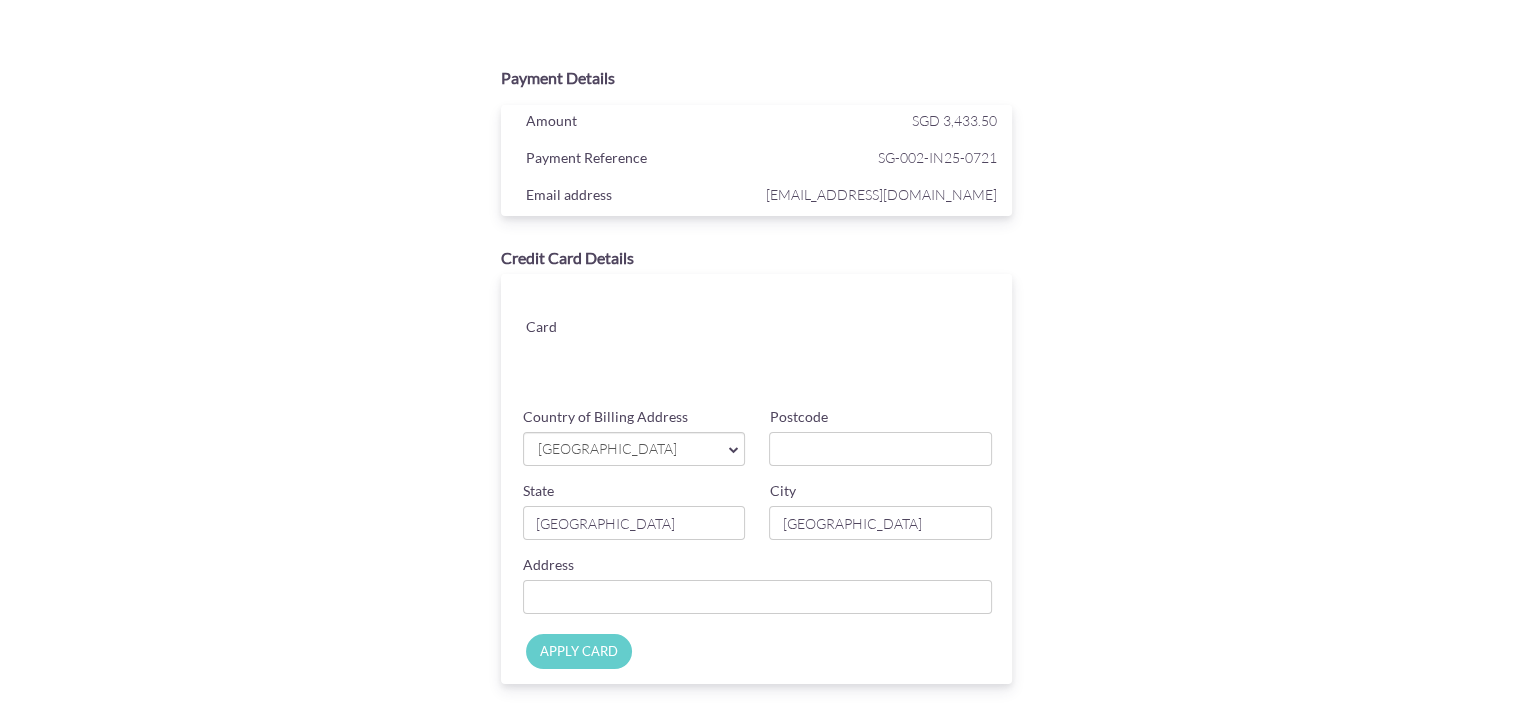 click on "[GEOGRAPHIC_DATA]" at bounding box center [624, 449] 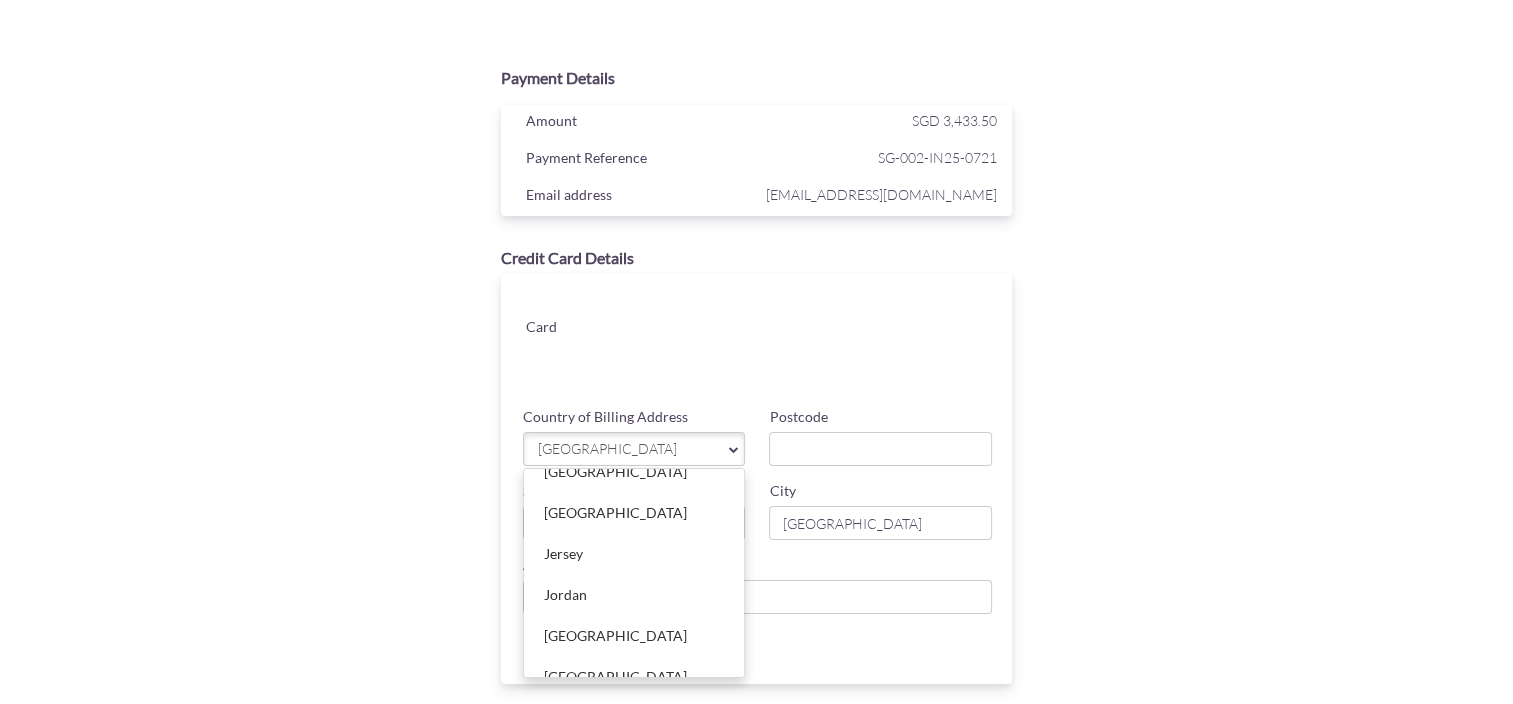 scroll, scrollTop: 4500, scrollLeft: 0, axis: vertical 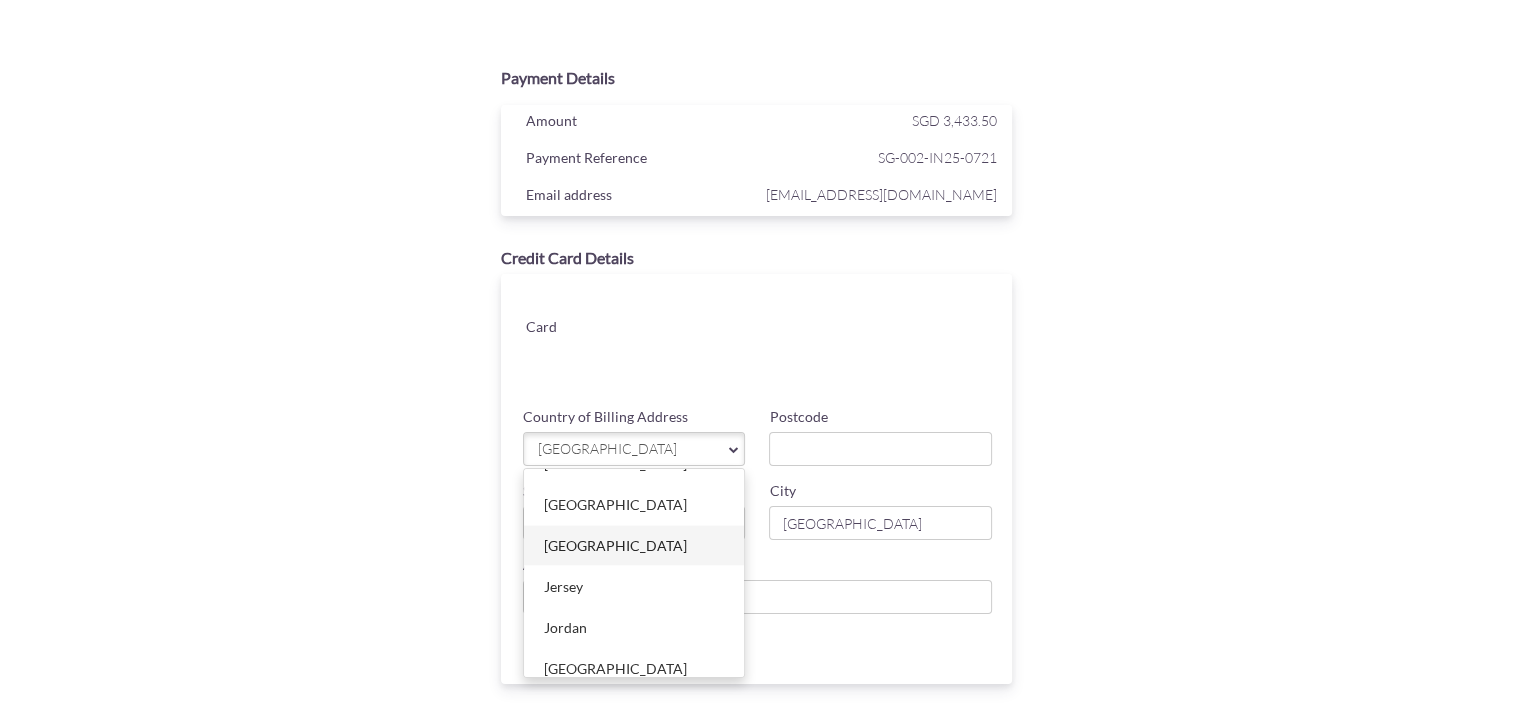 click on "[GEOGRAPHIC_DATA]" at bounding box center (634, 546) 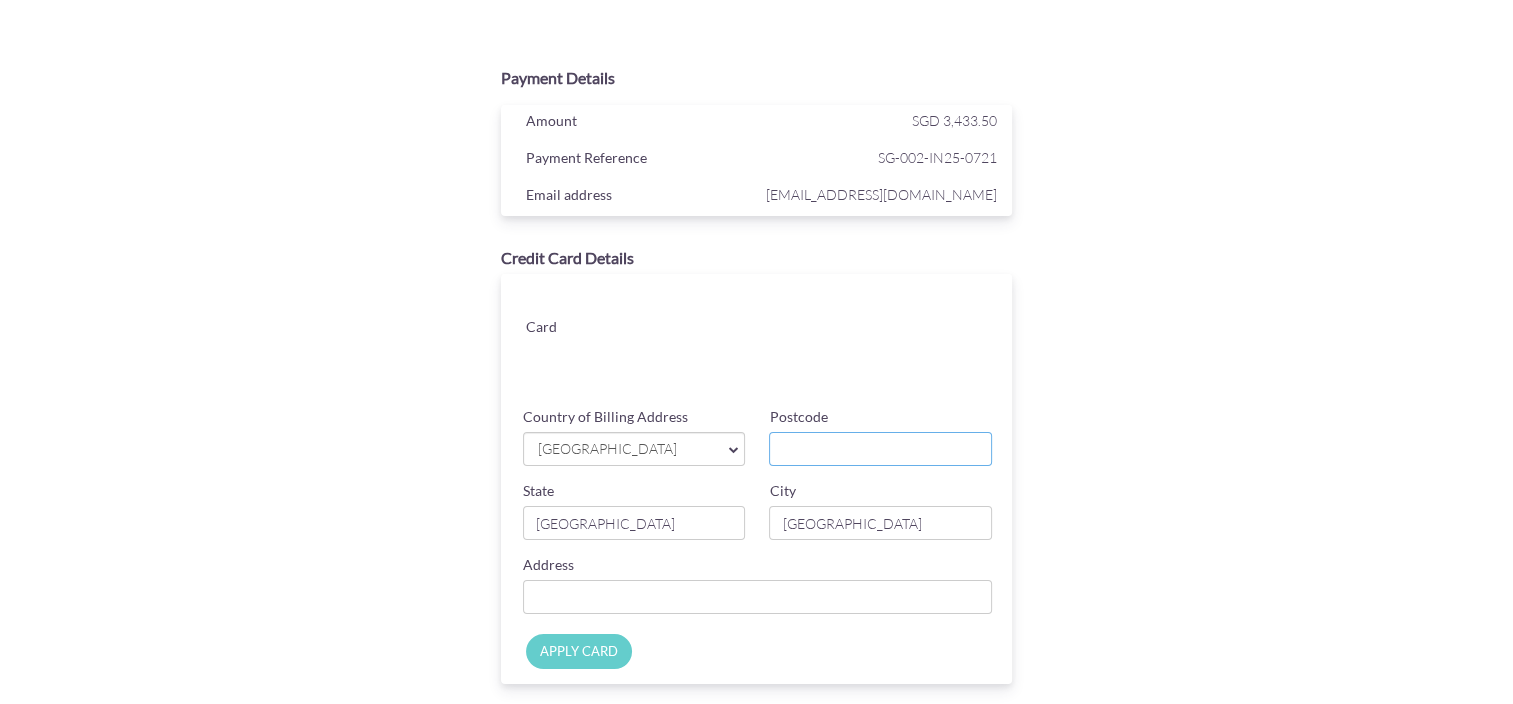 click on "Postcode" at bounding box center (880, 449) 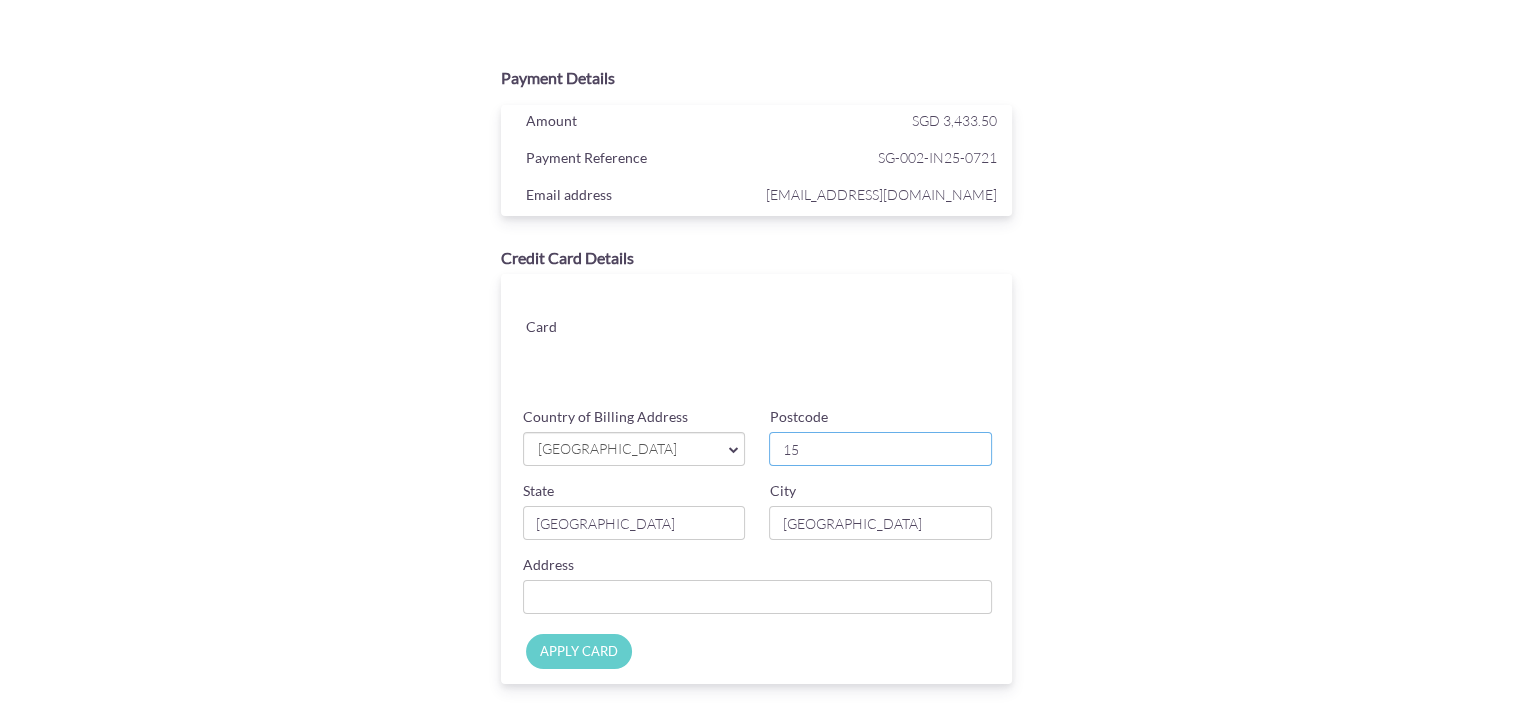 type on "1" 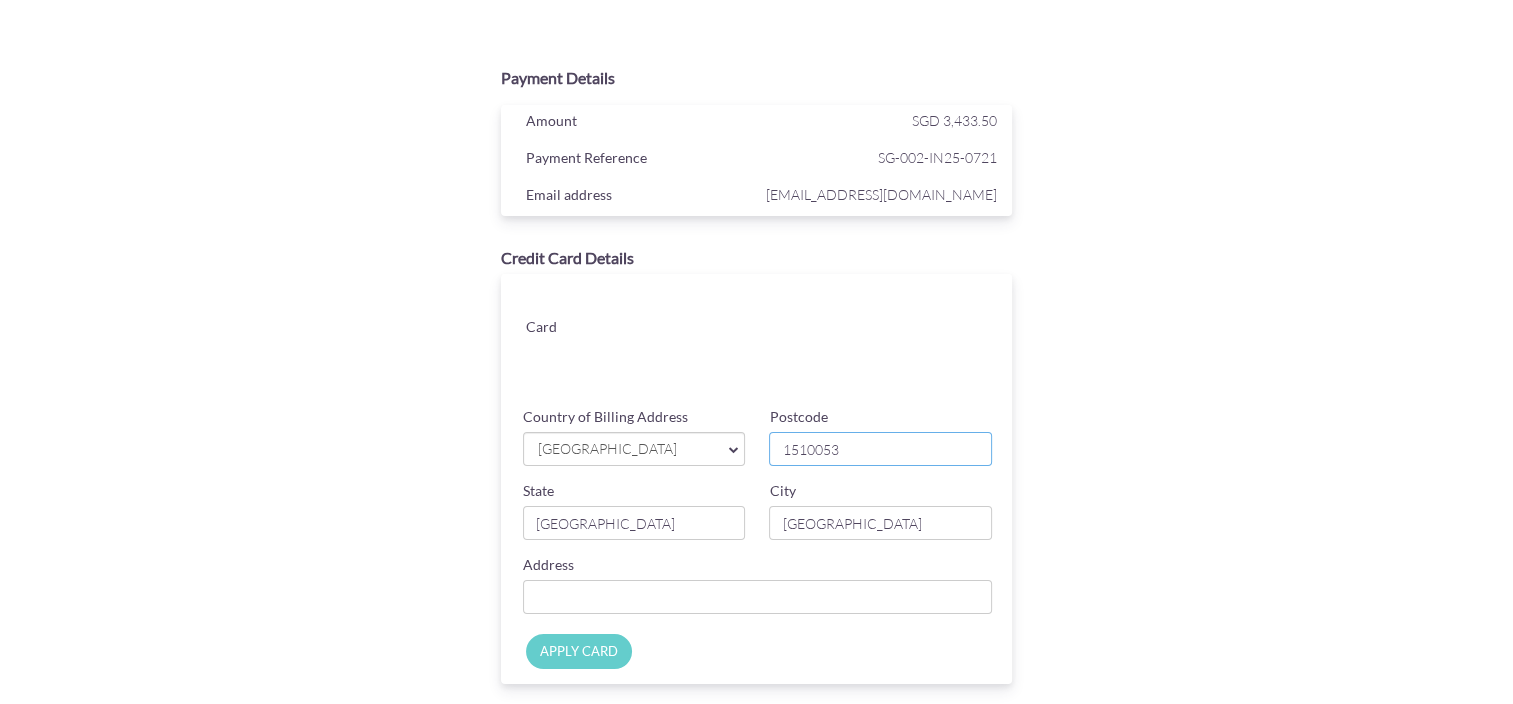 type on "1510053" 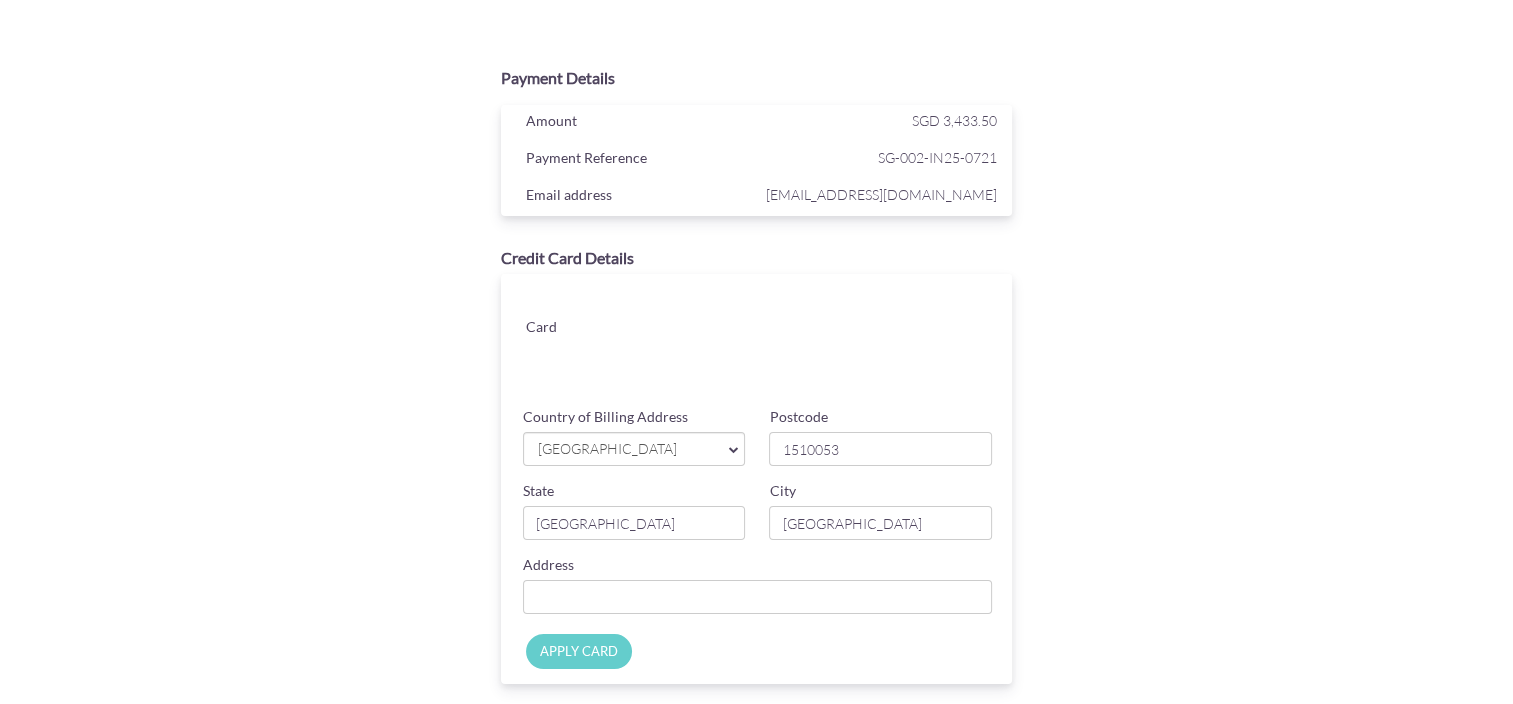 click on "Payment Details
Amount
SGD 3,433.50
Payment Reference
SG-002-IN25-0721
Email address
[EMAIL_ADDRESS][DOMAIN_NAME]" at bounding box center [757, 421] 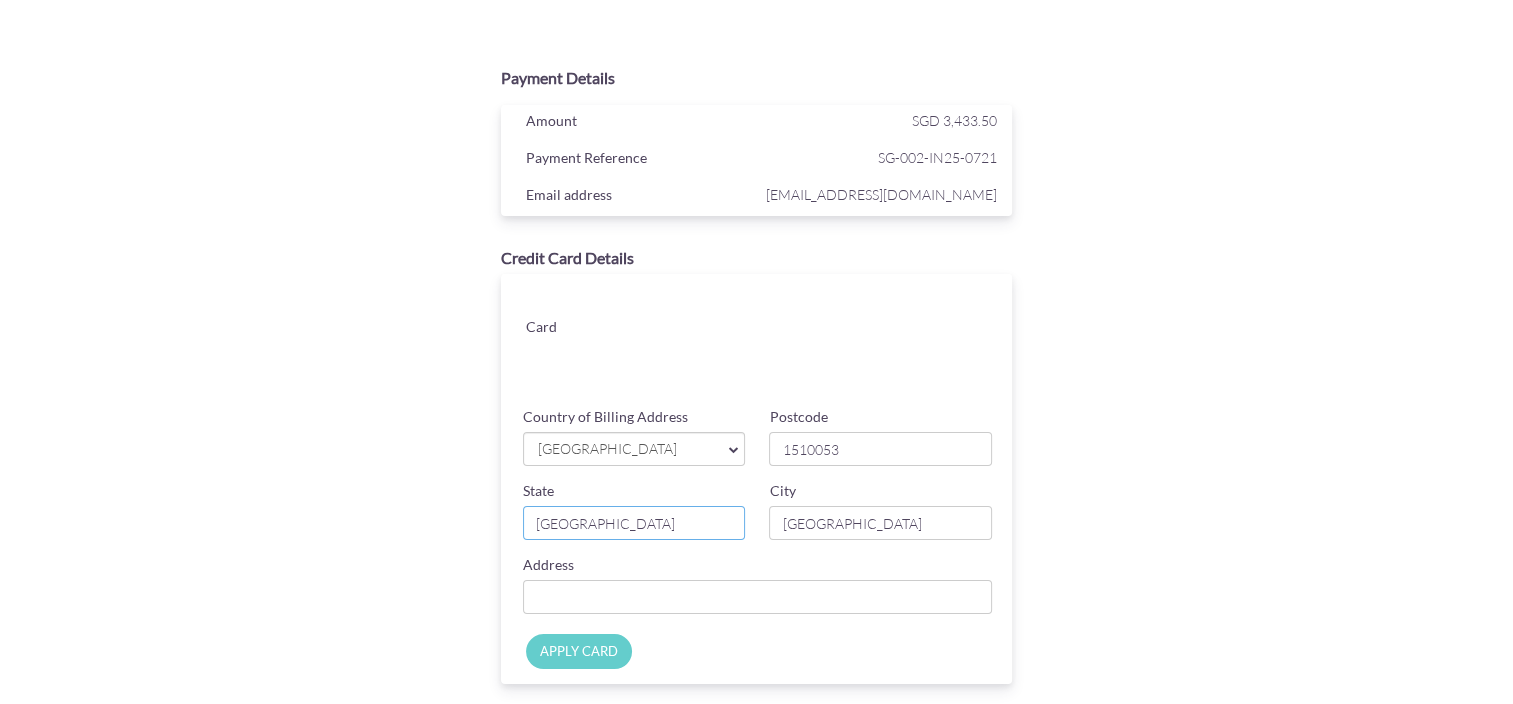 click on "[GEOGRAPHIC_DATA]" at bounding box center (634, 523) 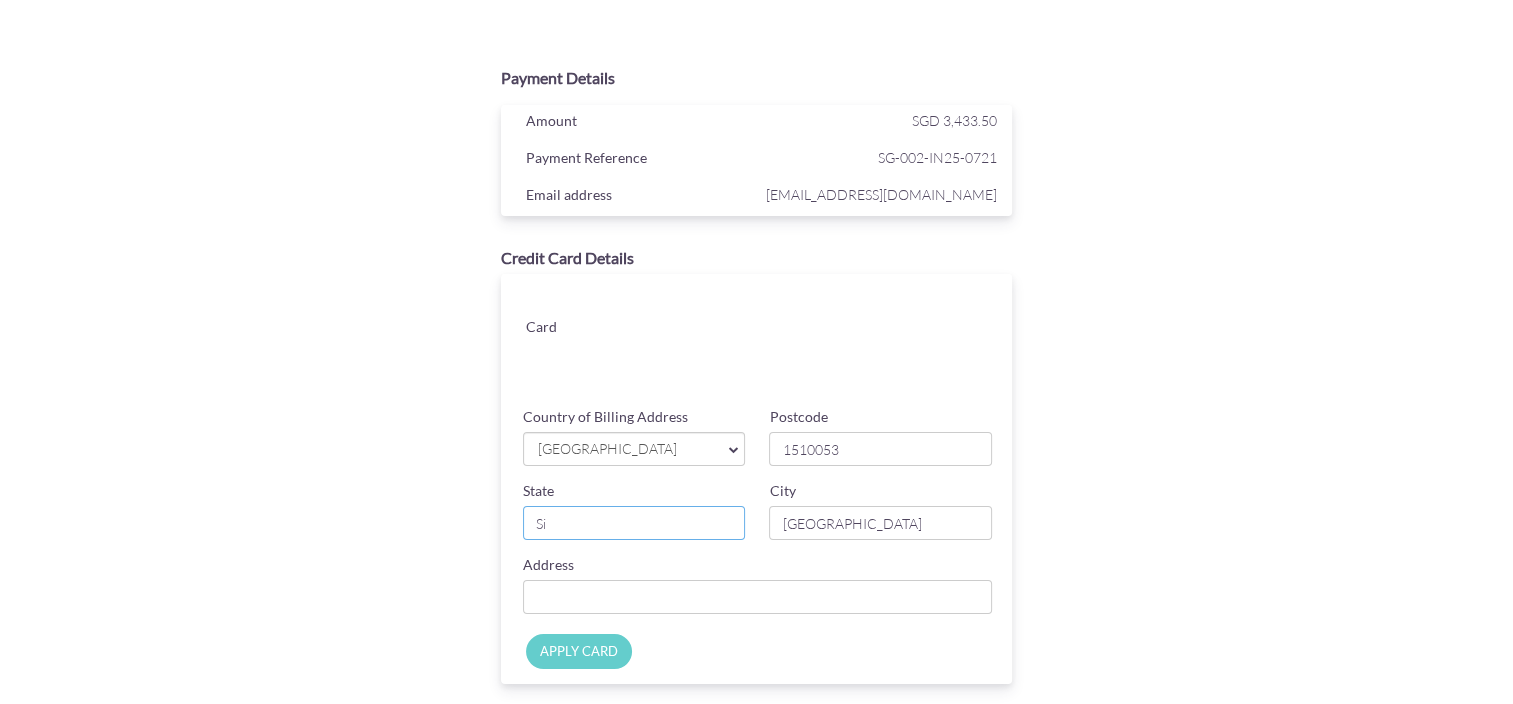 type on "S" 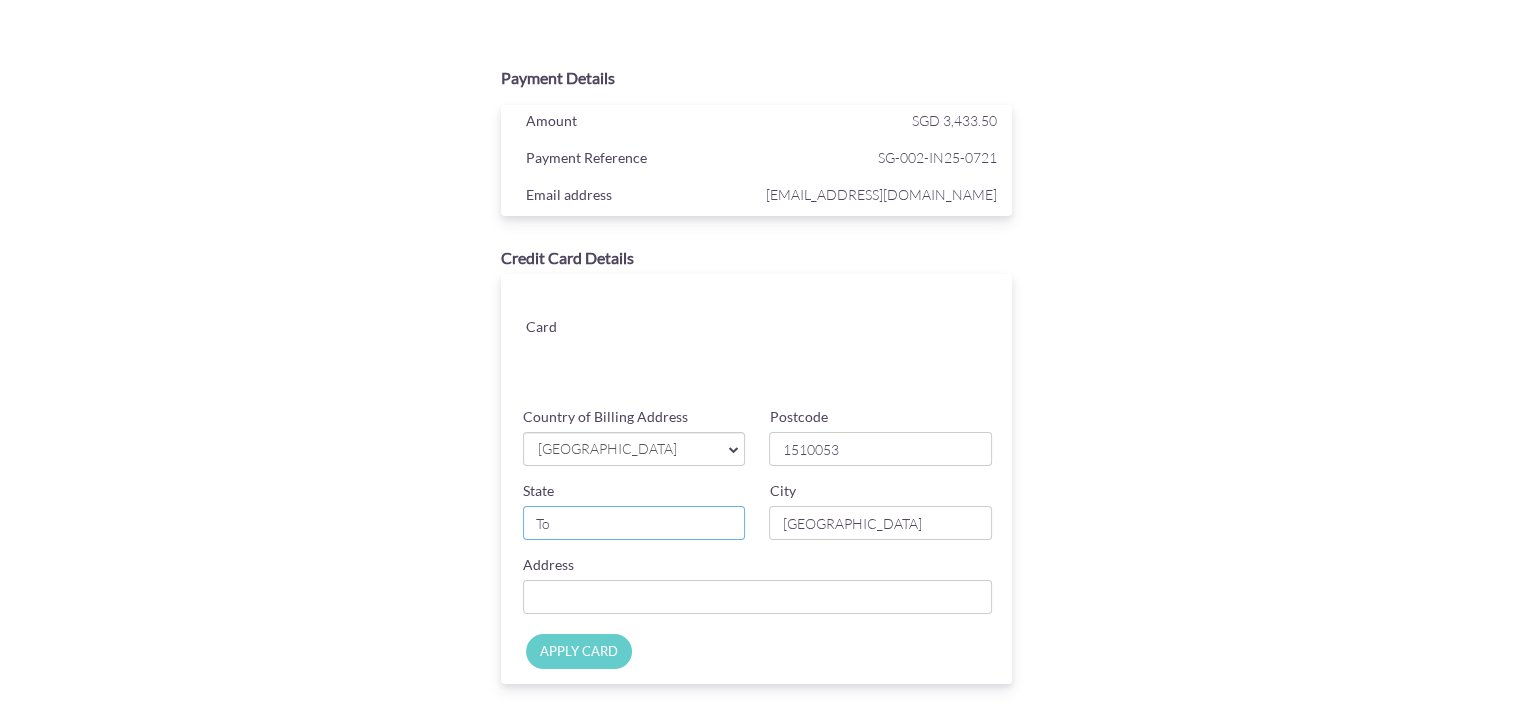 type on "[GEOGRAPHIC_DATA]" 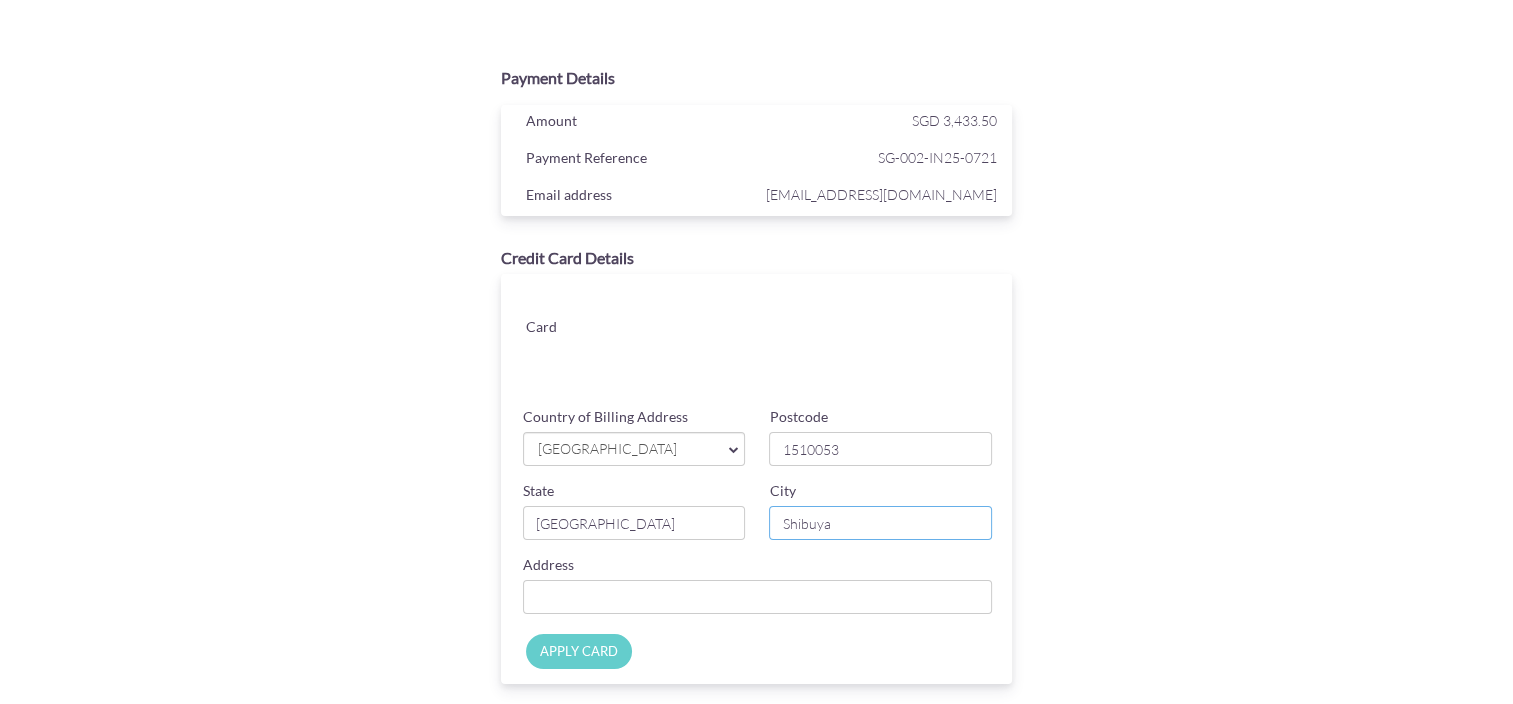 type on "Shibuya" 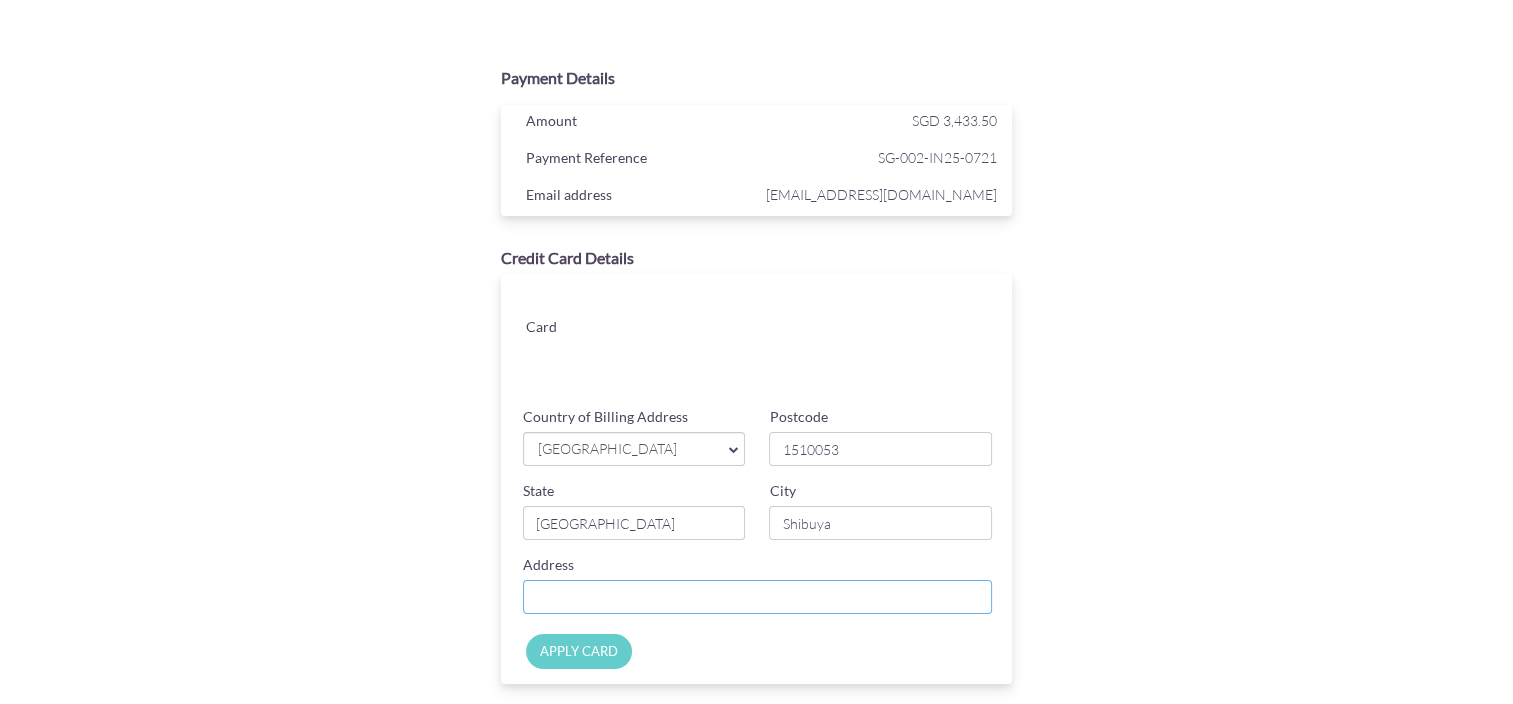 click on "Country of Billing Address" at bounding box center [758, 597] 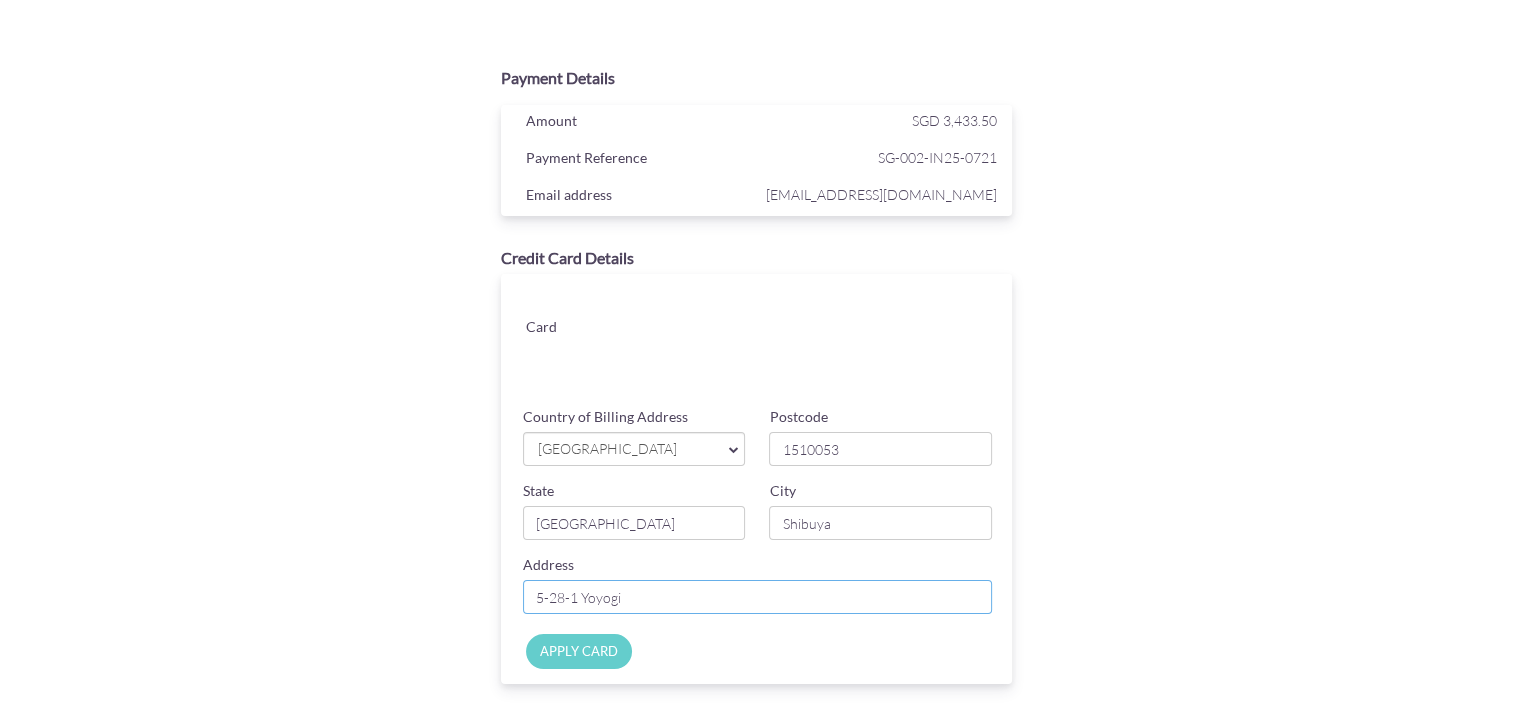 type on "5-28-1 Yoyogi" 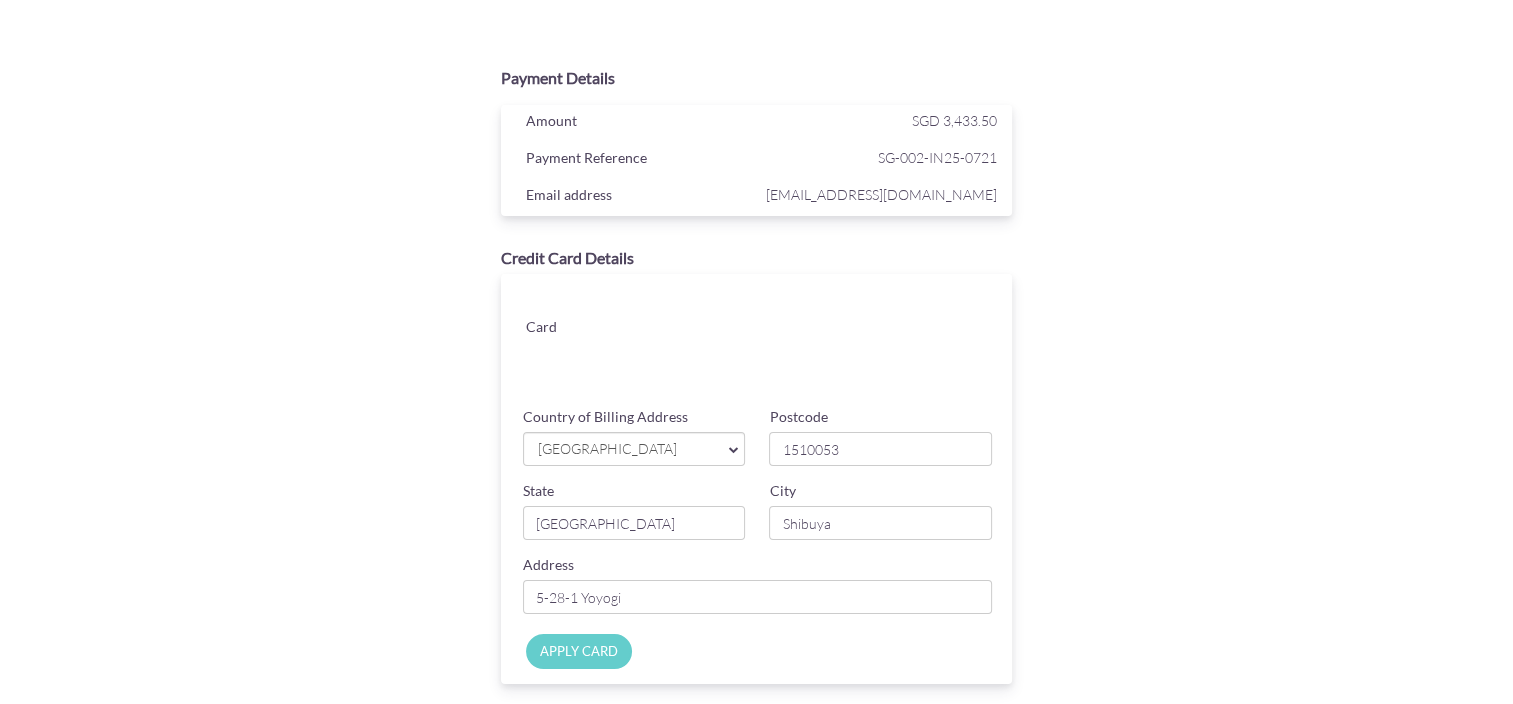 click on "Credit Card Details
Card
Card
ending
CHANGE
Country of Billing Address
[GEOGRAPHIC_DATA]
[GEOGRAPHIC_DATA]
[GEOGRAPHIC_DATA]
[GEOGRAPHIC_DATA]
[GEOGRAPHIC_DATA]
[US_STATE]
[GEOGRAPHIC_DATA]
[GEOGRAPHIC_DATA]
Anguilla [PERSON_NAME]" at bounding box center (756, 466) 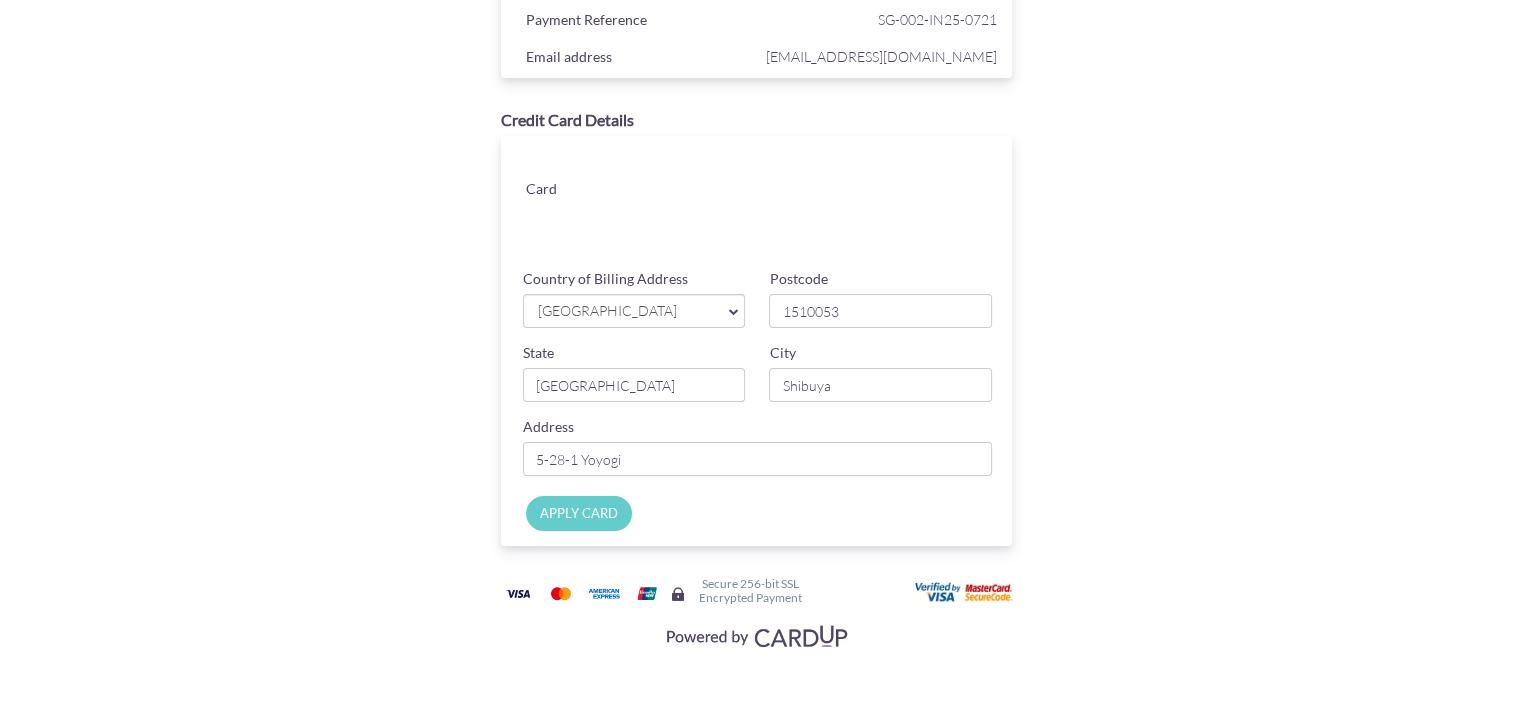 click on "APPLY CARD" at bounding box center (579, 513) 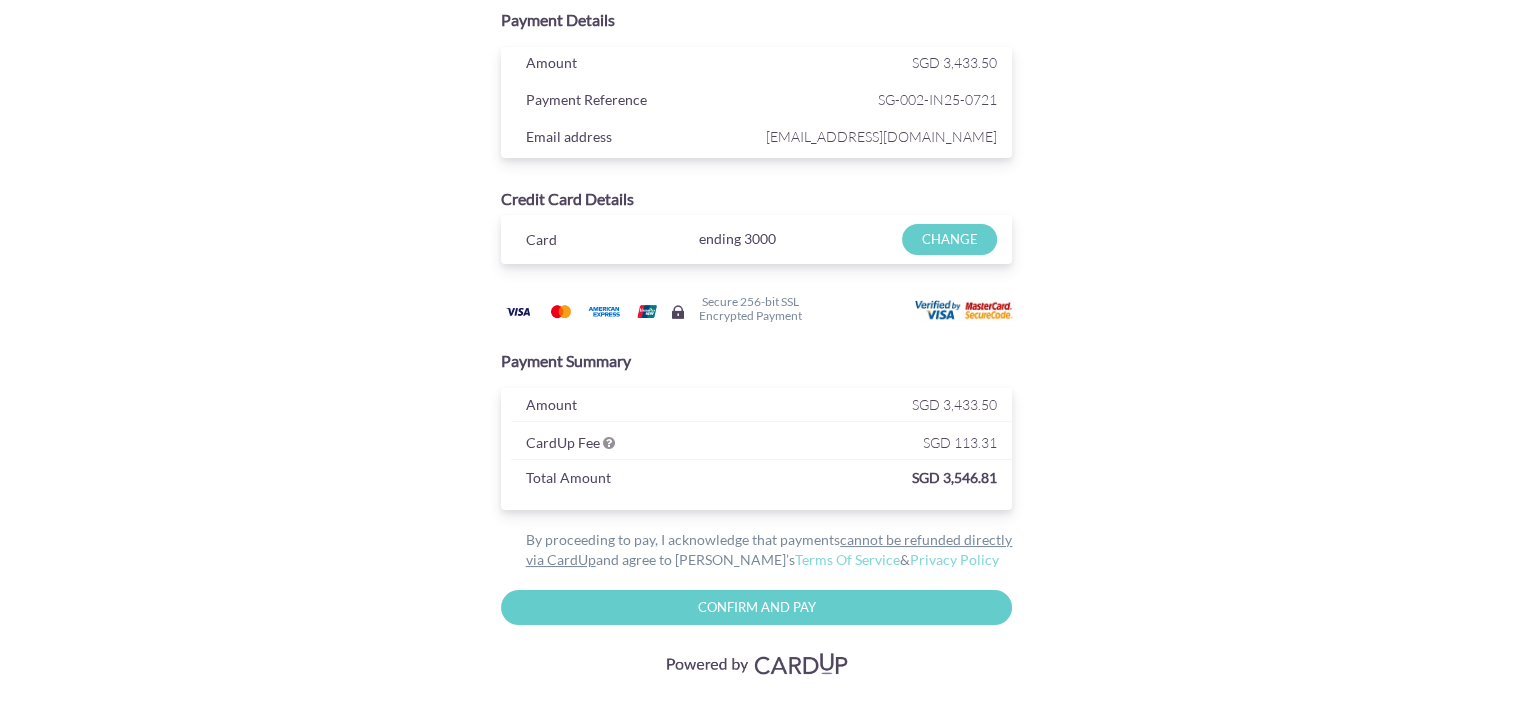 scroll, scrollTop: 85, scrollLeft: 0, axis: vertical 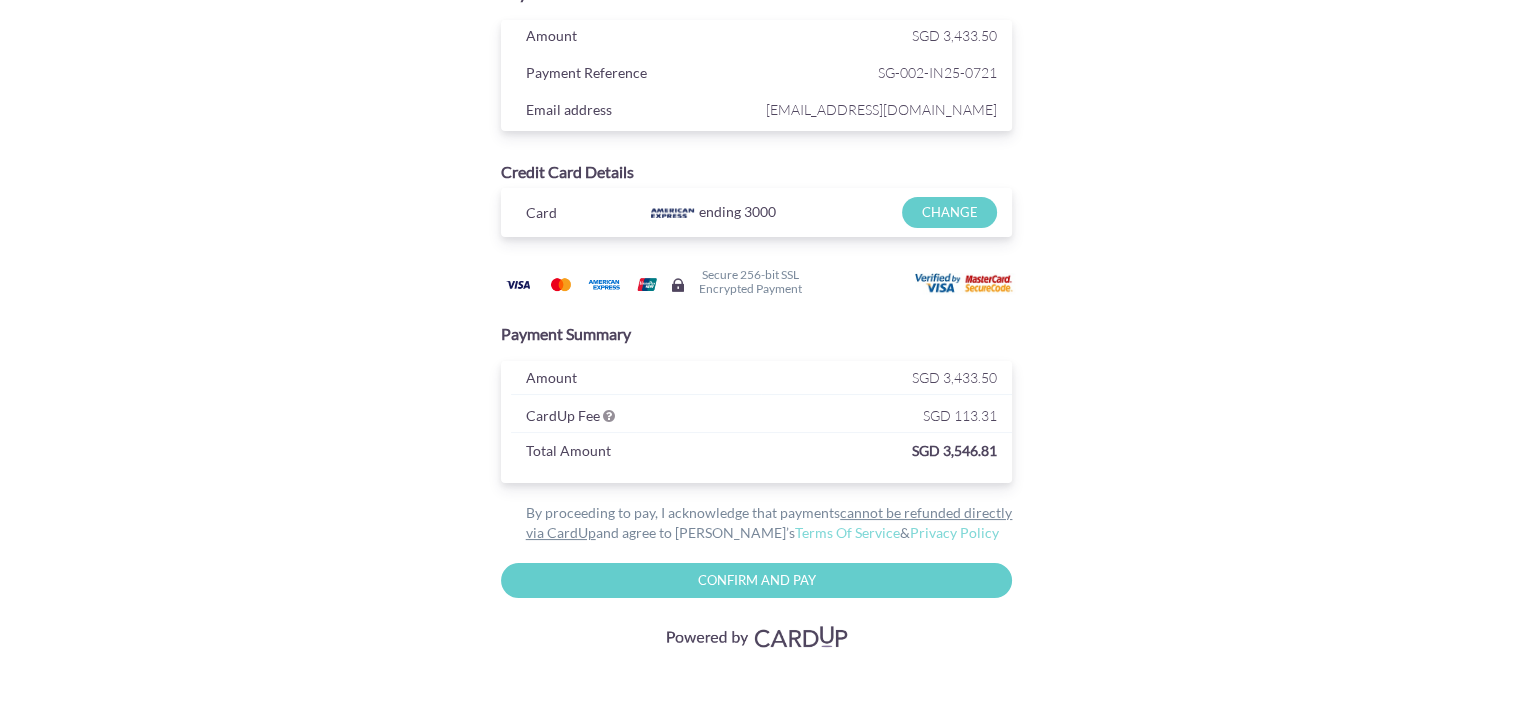 click on "Confirm and Pay" at bounding box center (757, 580) 